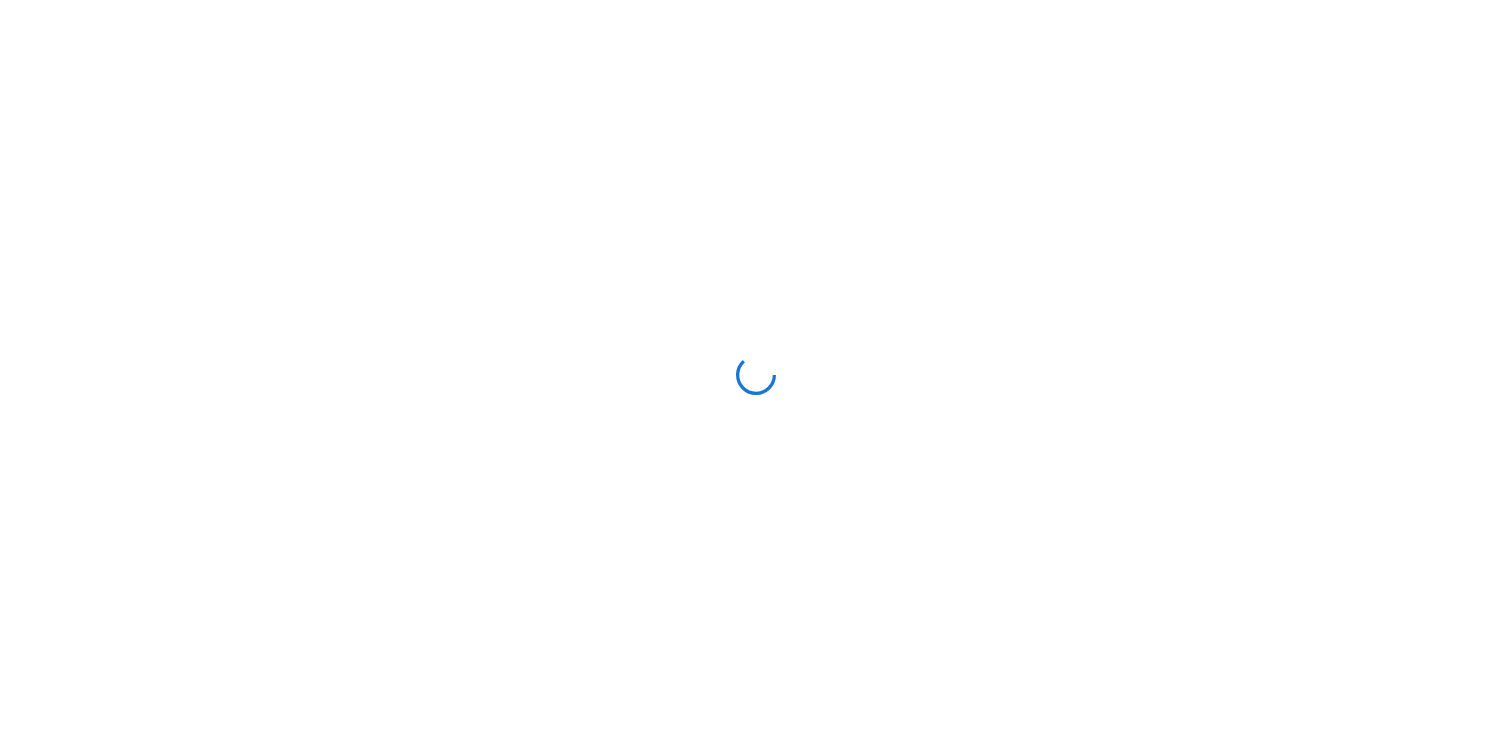 scroll, scrollTop: 0, scrollLeft: 0, axis: both 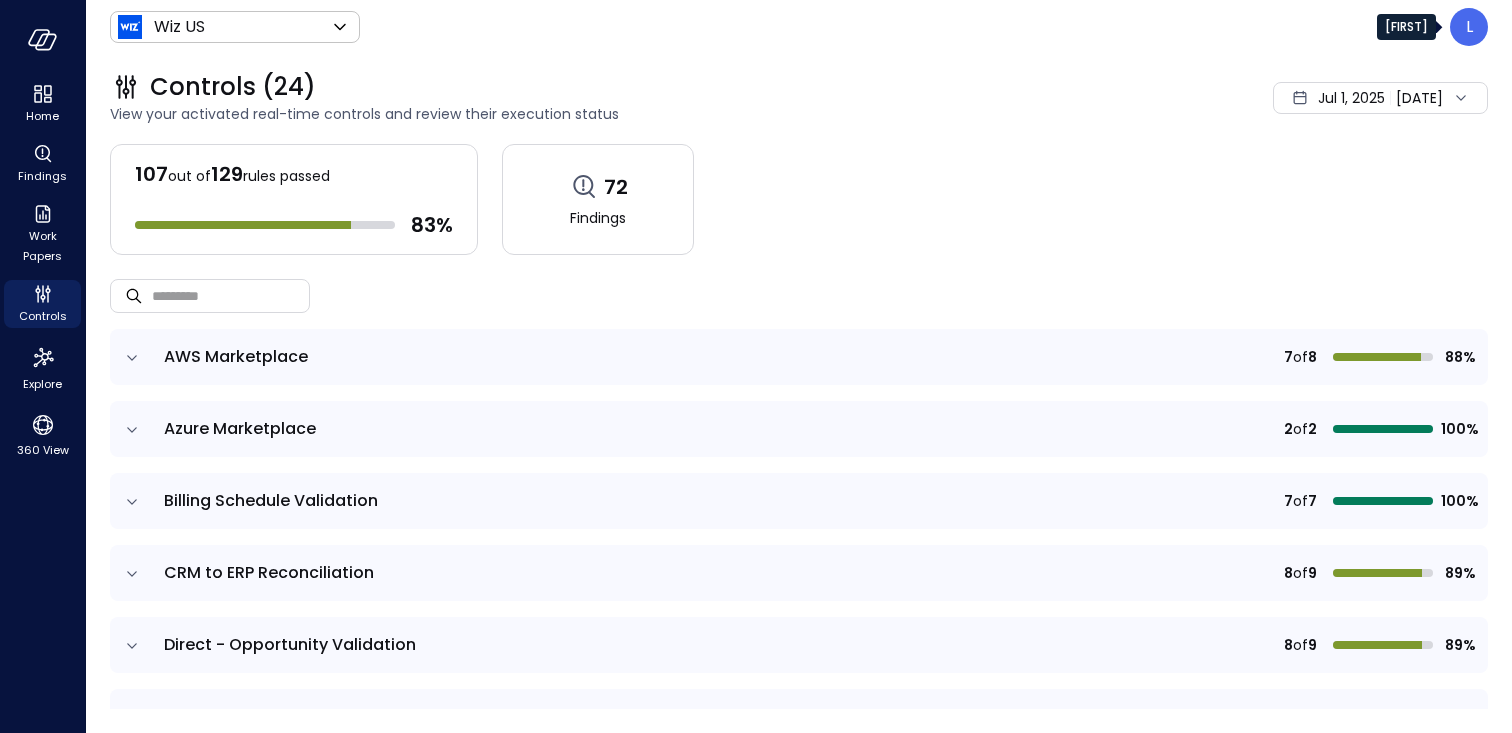 click on "L" at bounding box center (1469, 27) 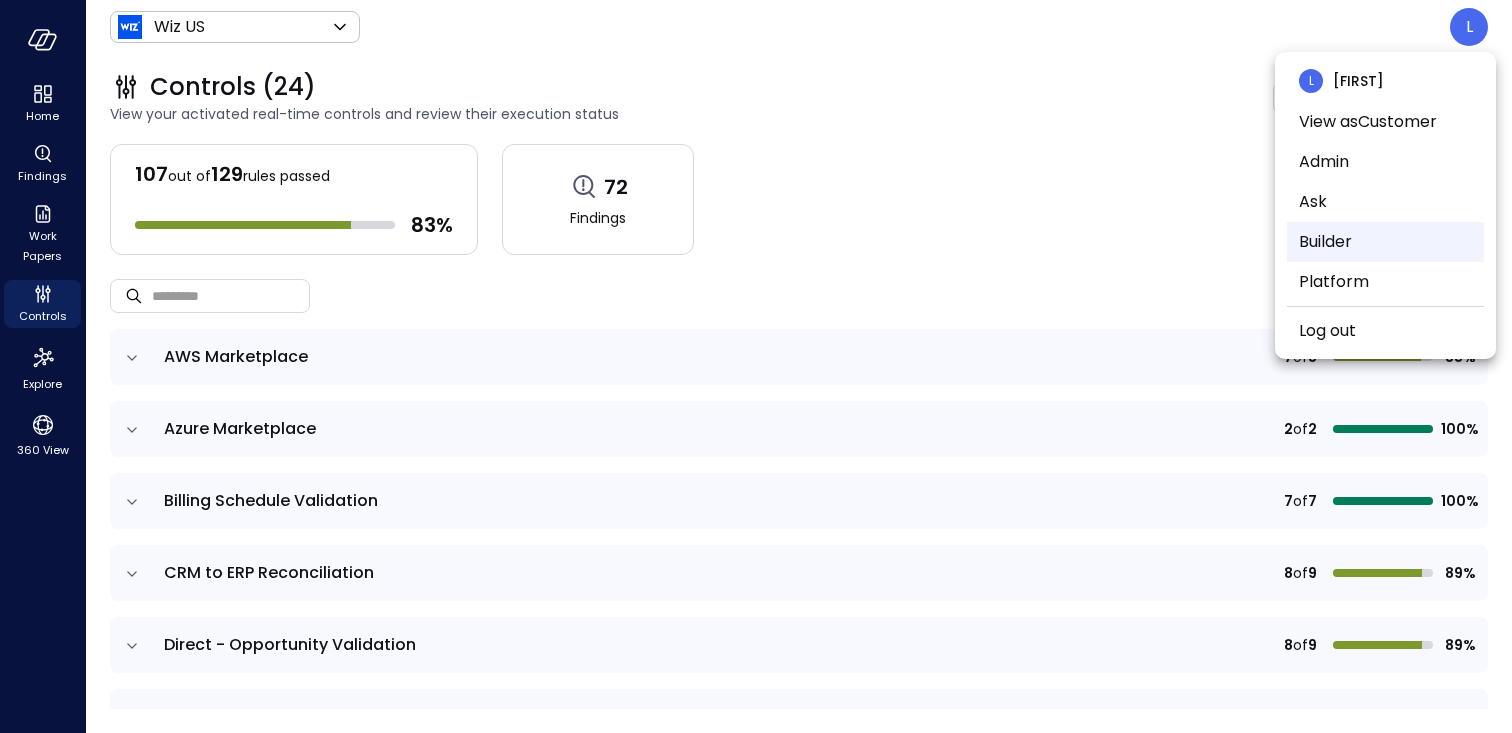 click on "Builder" at bounding box center (1385, 242) 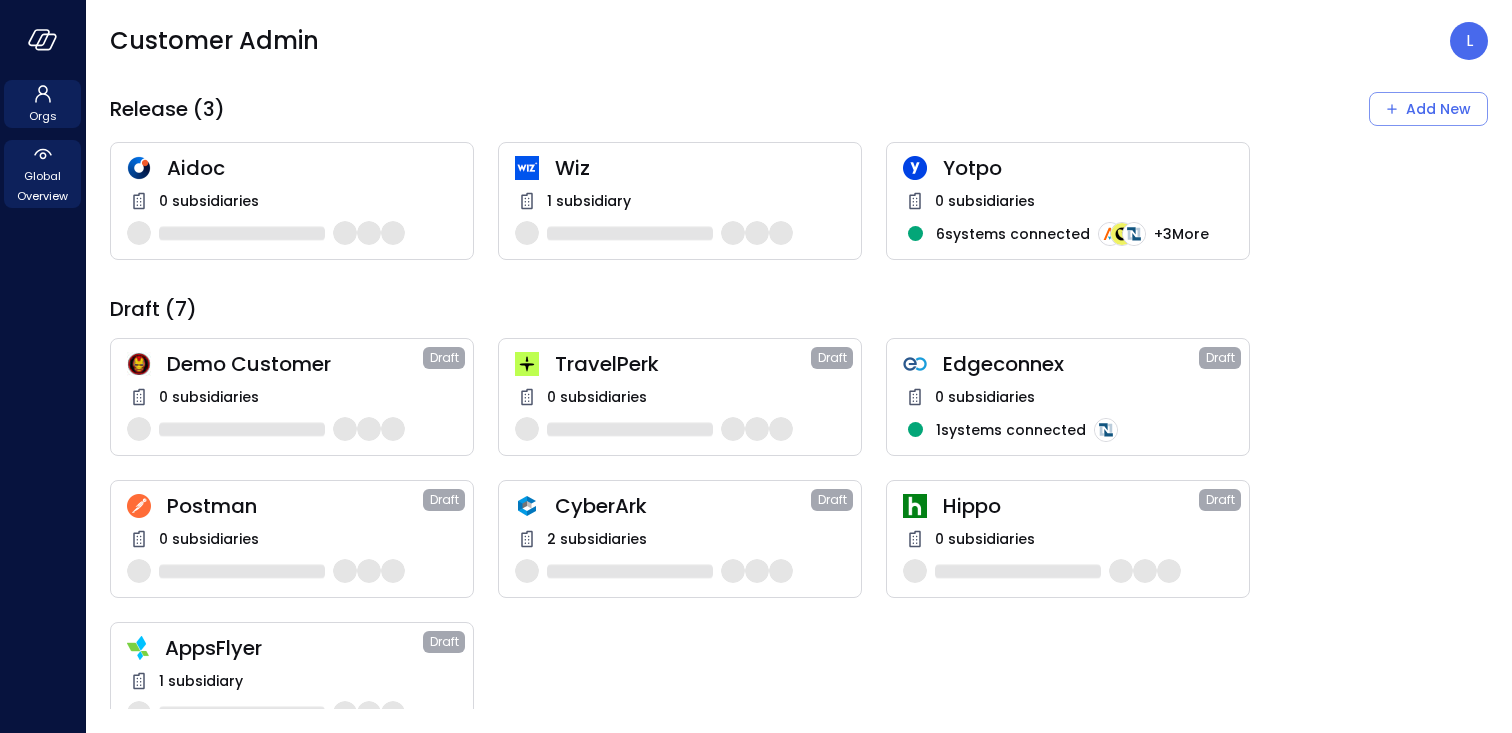 click on "Global Overview" at bounding box center [42, 186] 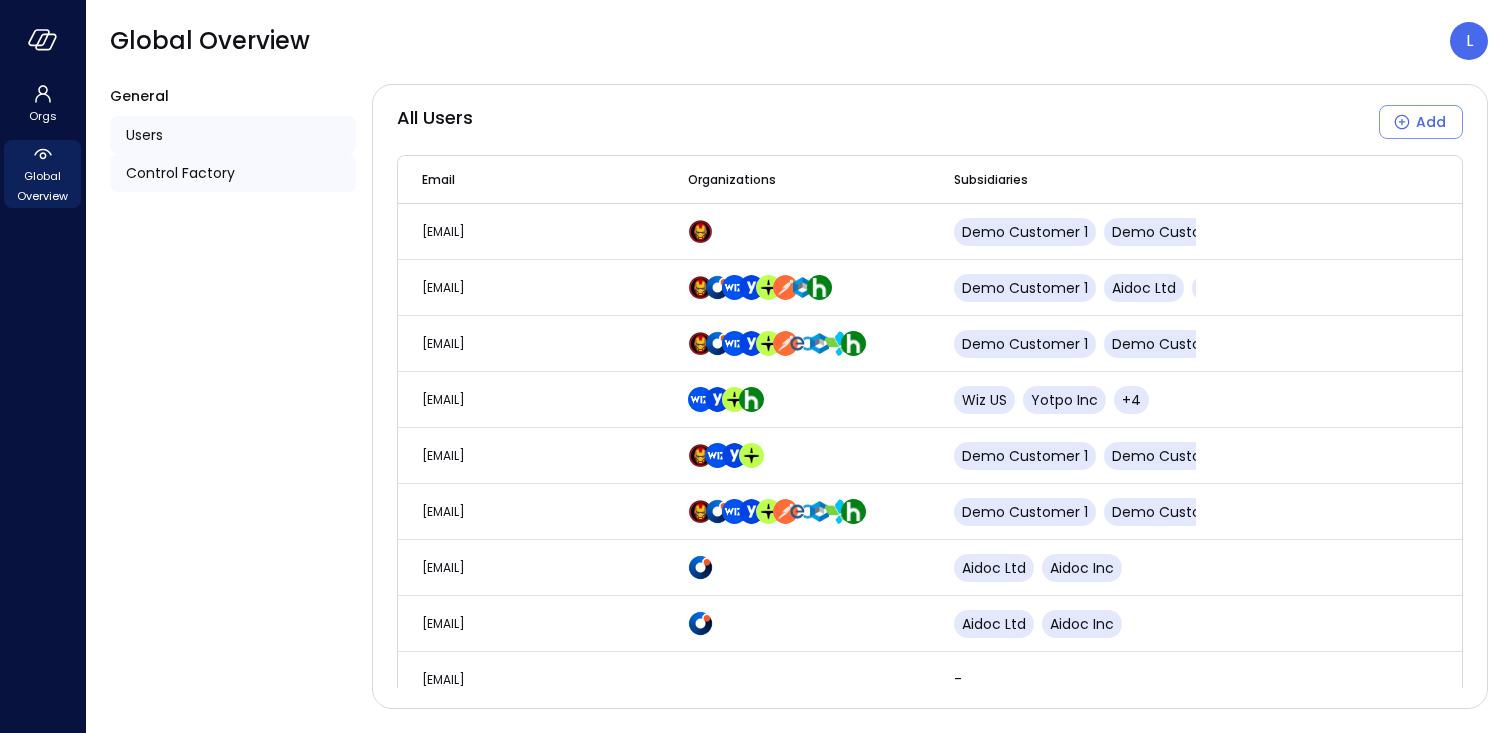 click on "Control Factory" at bounding box center [180, 173] 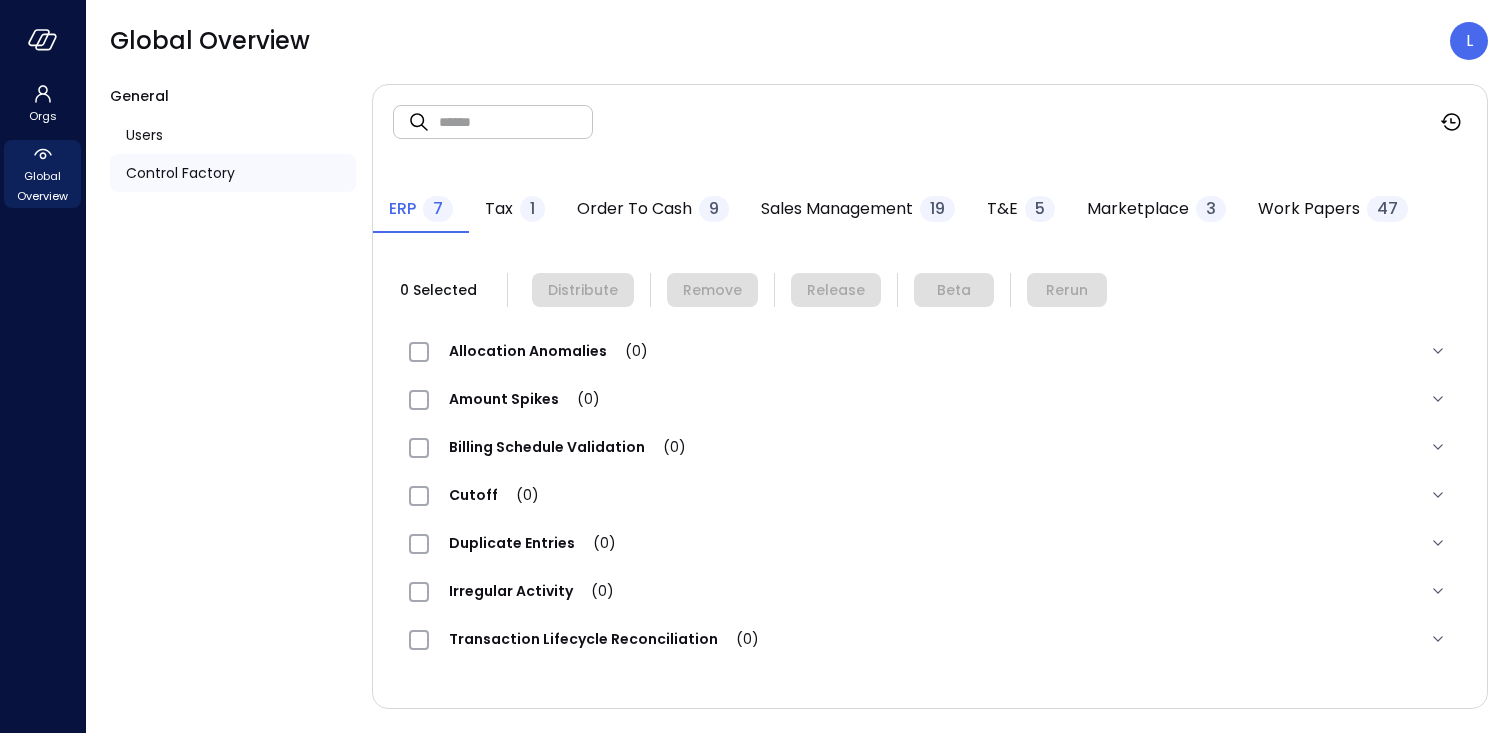 click on "Work Papers" at bounding box center (1309, 209) 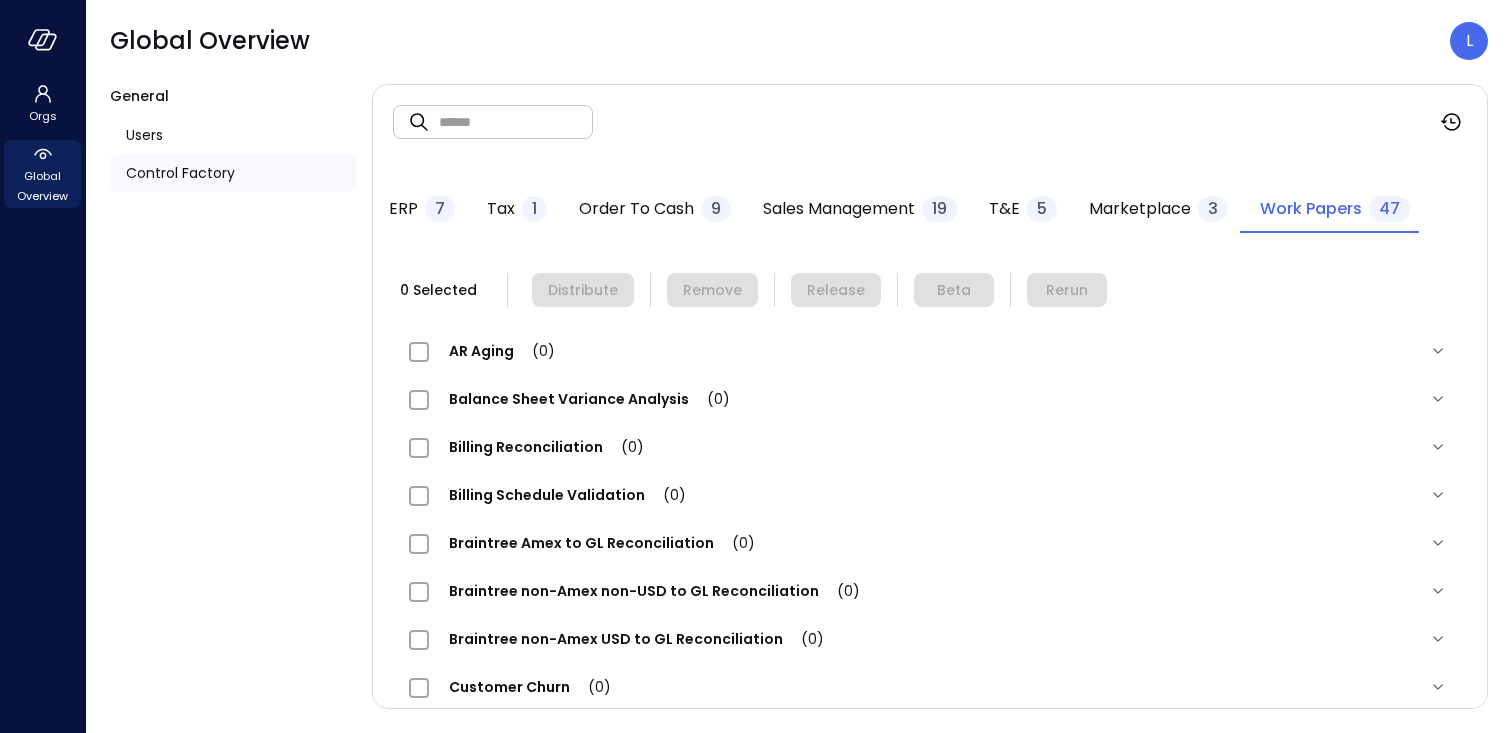 type 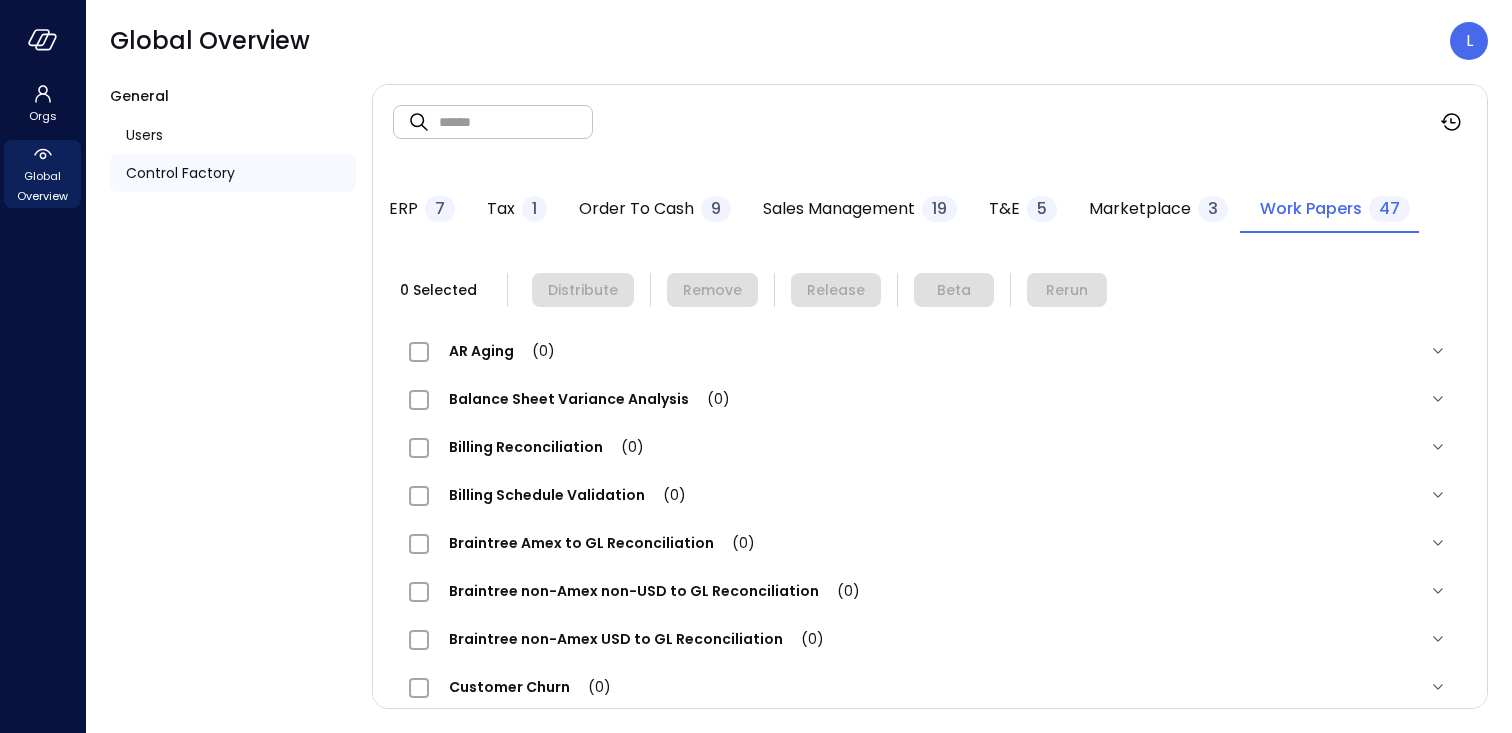scroll, scrollTop: 915, scrollLeft: 0, axis: vertical 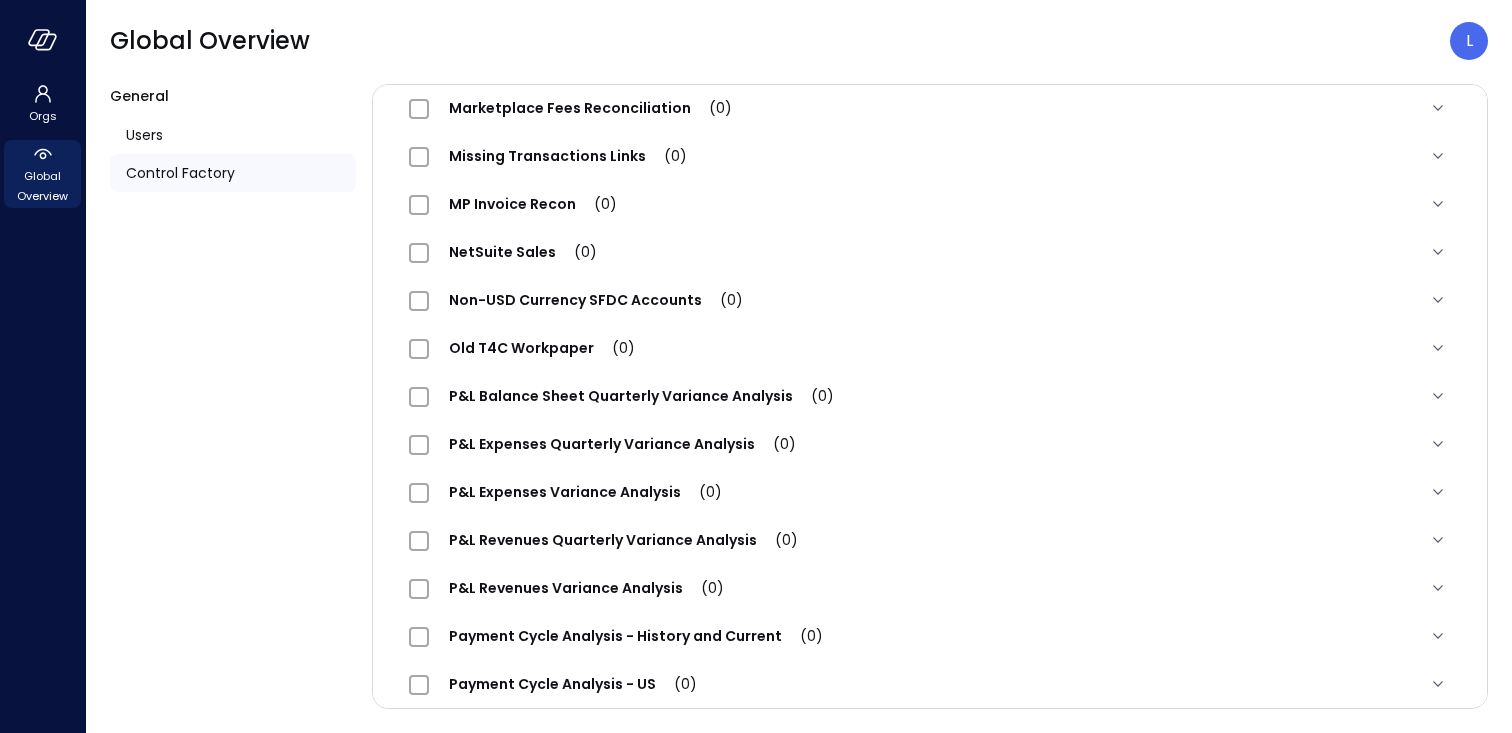 click on "P&L Expenses Quarterly Variance Analysis ([NUMBER])" at bounding box center [622, 444] 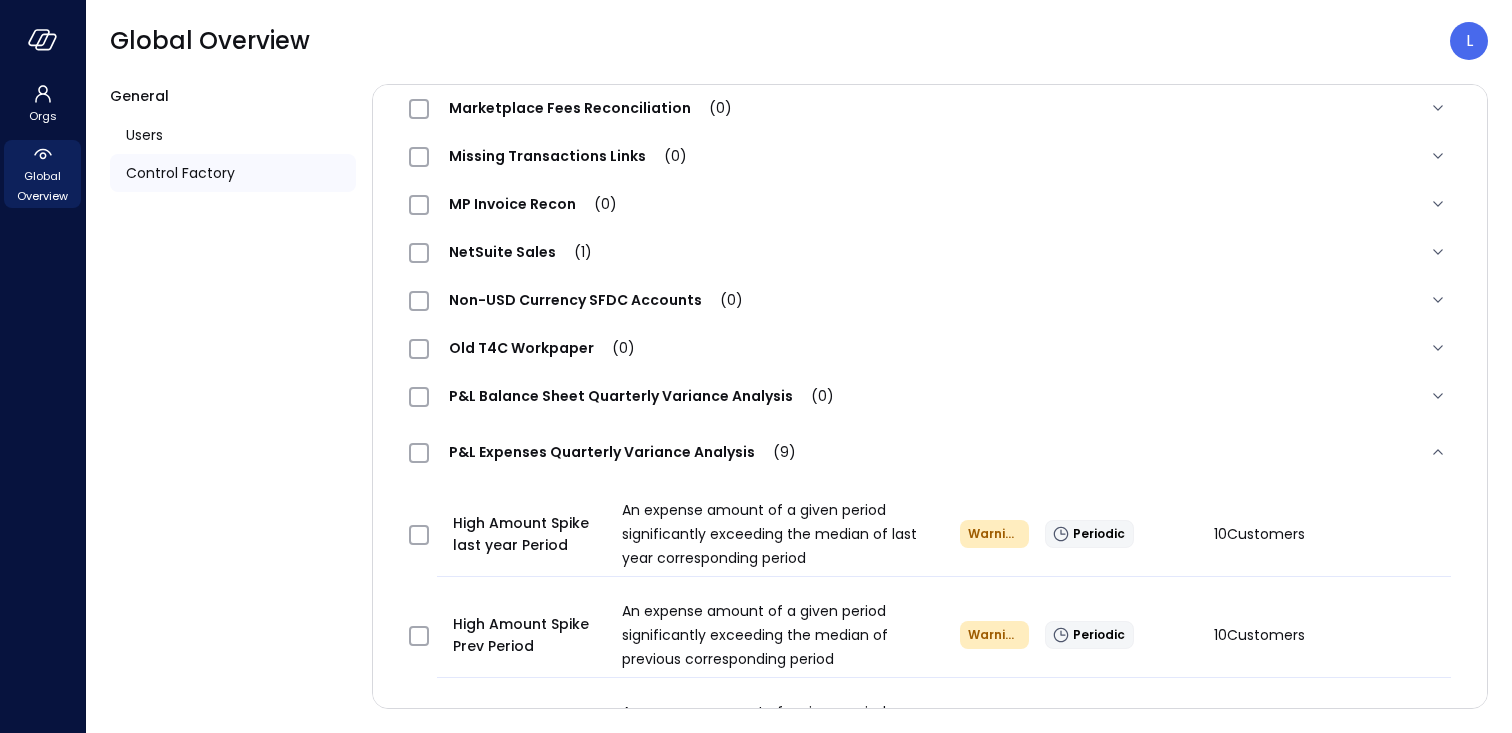 click on "P&L Expenses Quarterly Variance Analysis (9)" at bounding box center [622, 452] 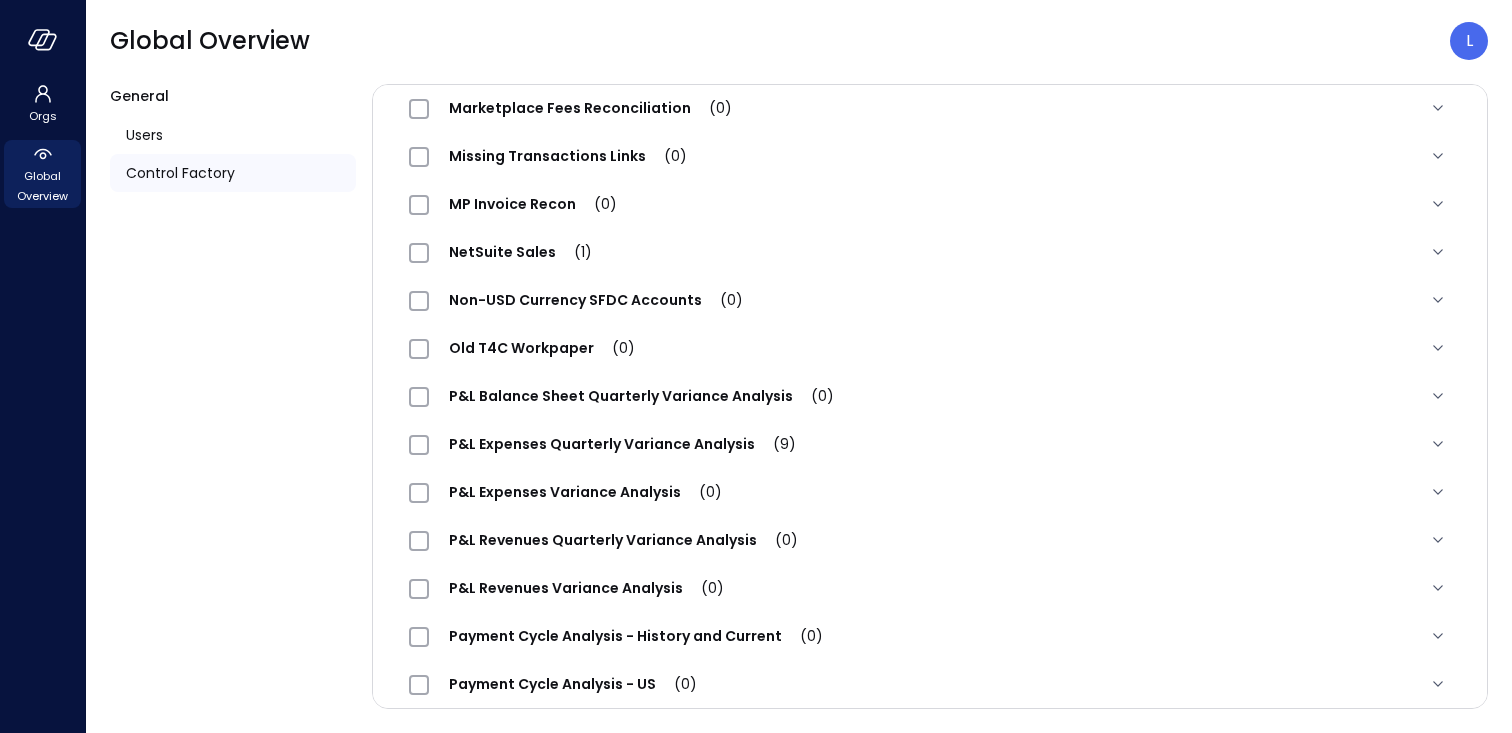click on "P&L Expenses Quarterly Variance Analysis (9)" at bounding box center [622, 444] 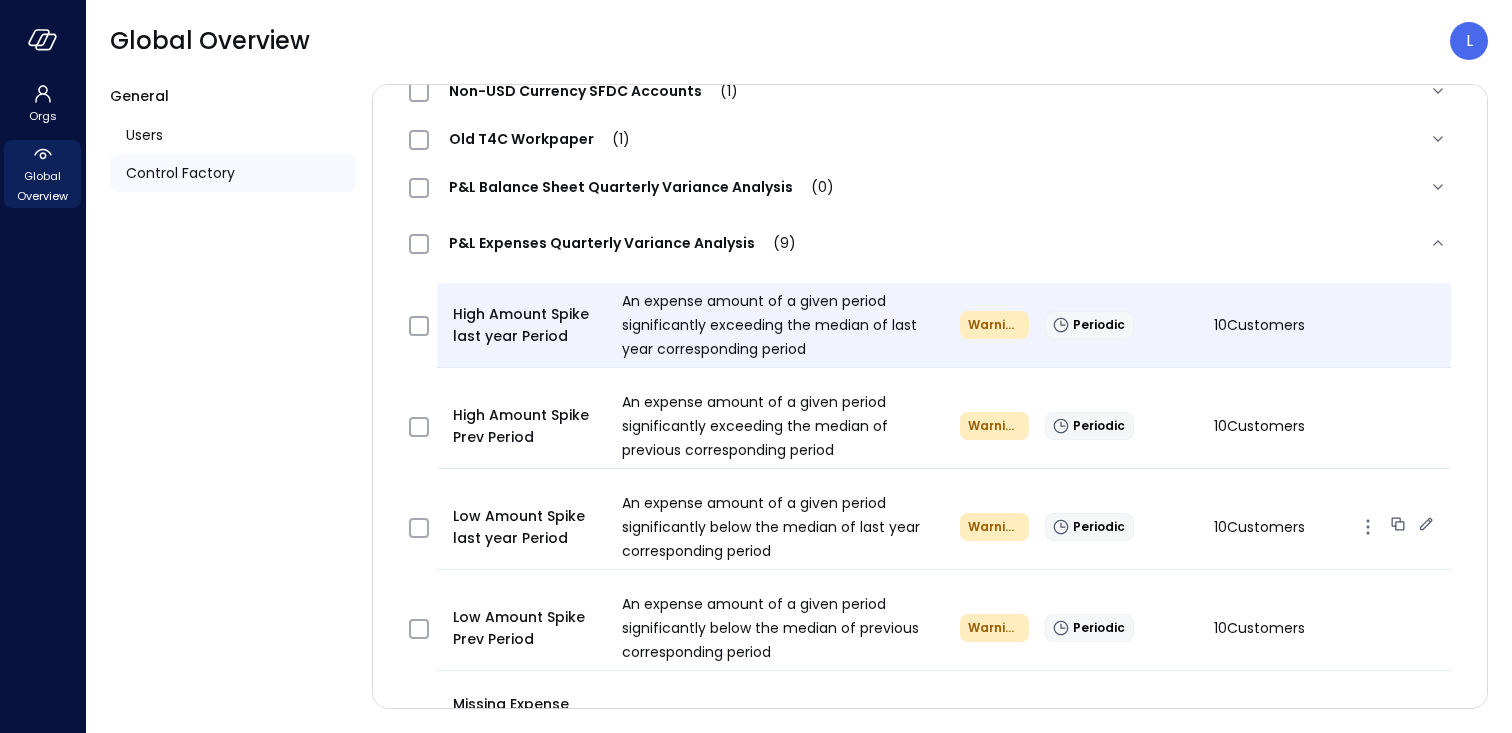 scroll, scrollTop: 1134, scrollLeft: 0, axis: vertical 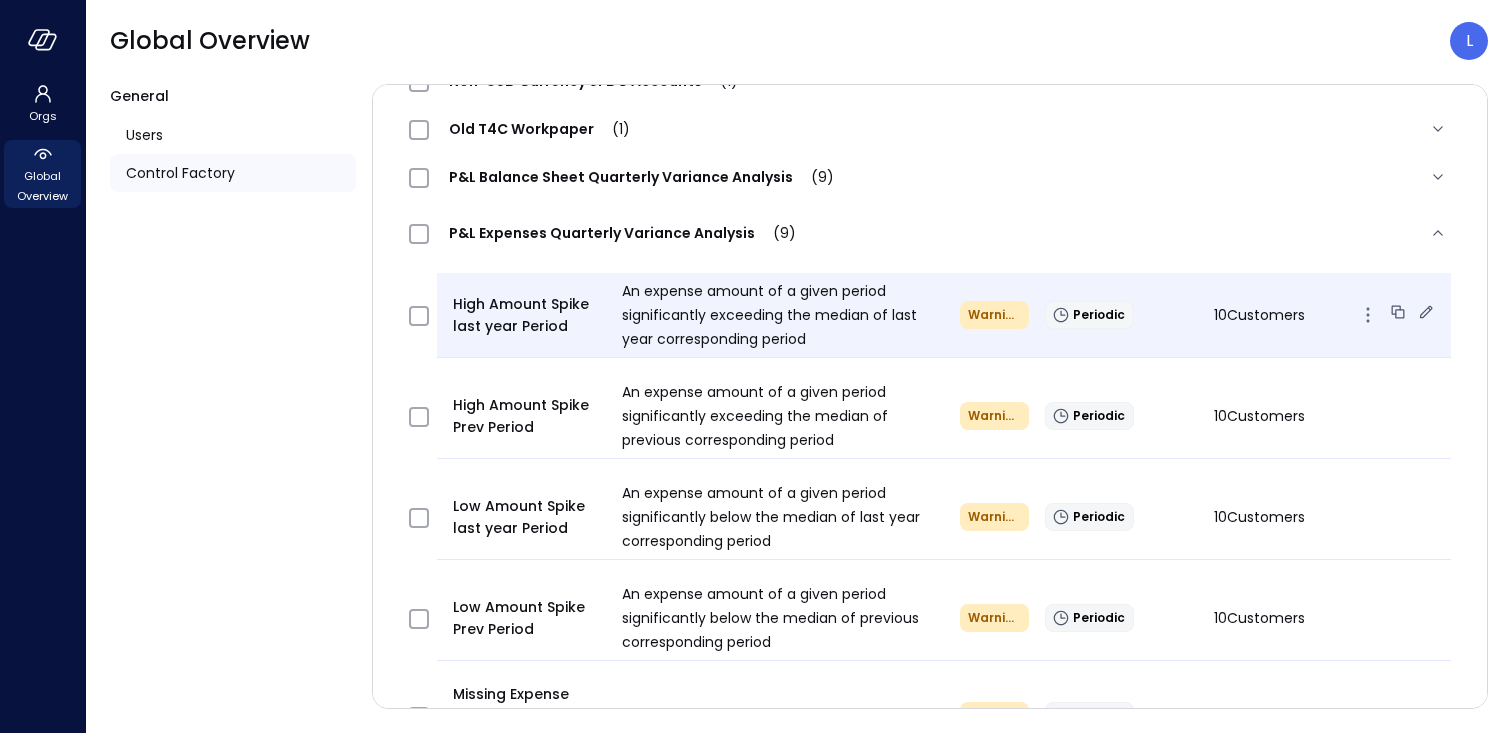 click 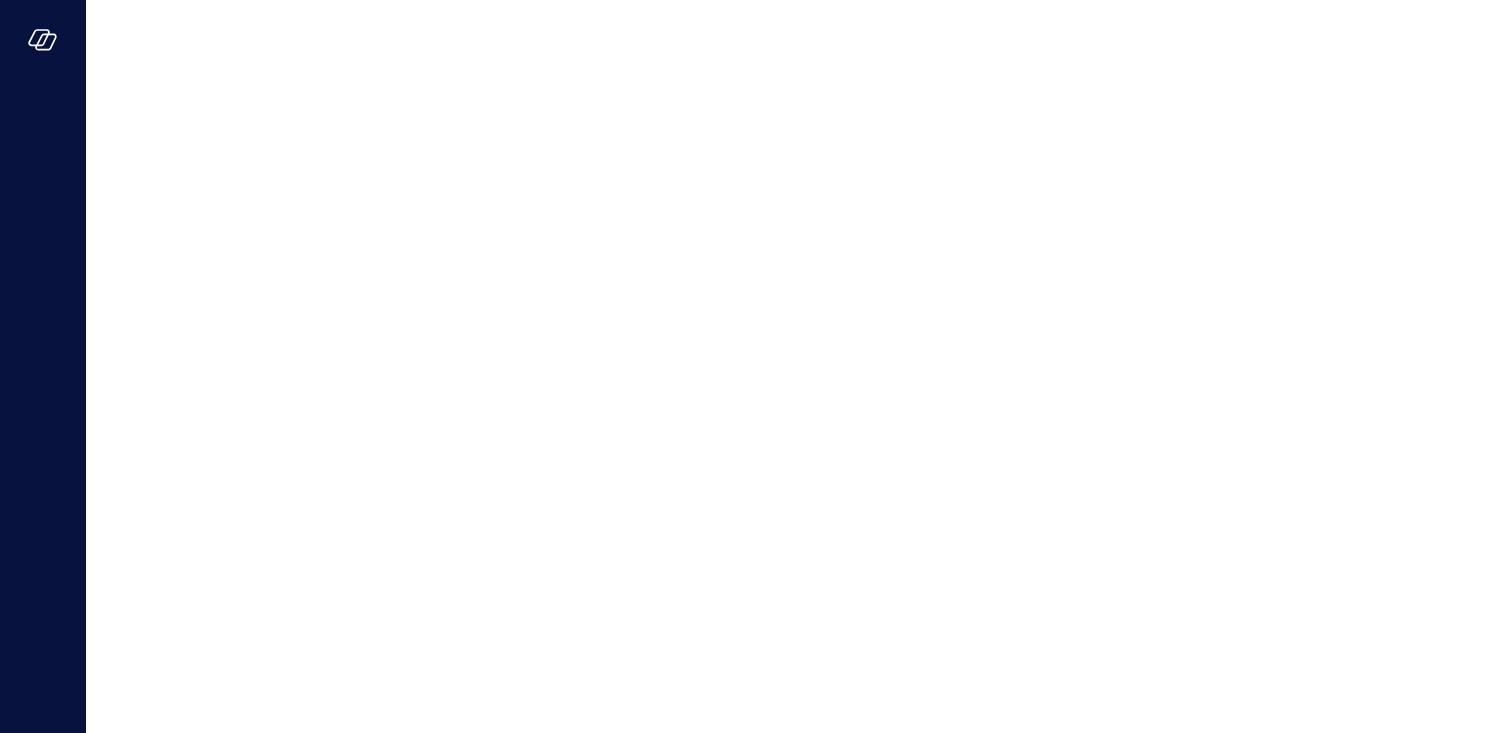 scroll, scrollTop: 0, scrollLeft: 0, axis: both 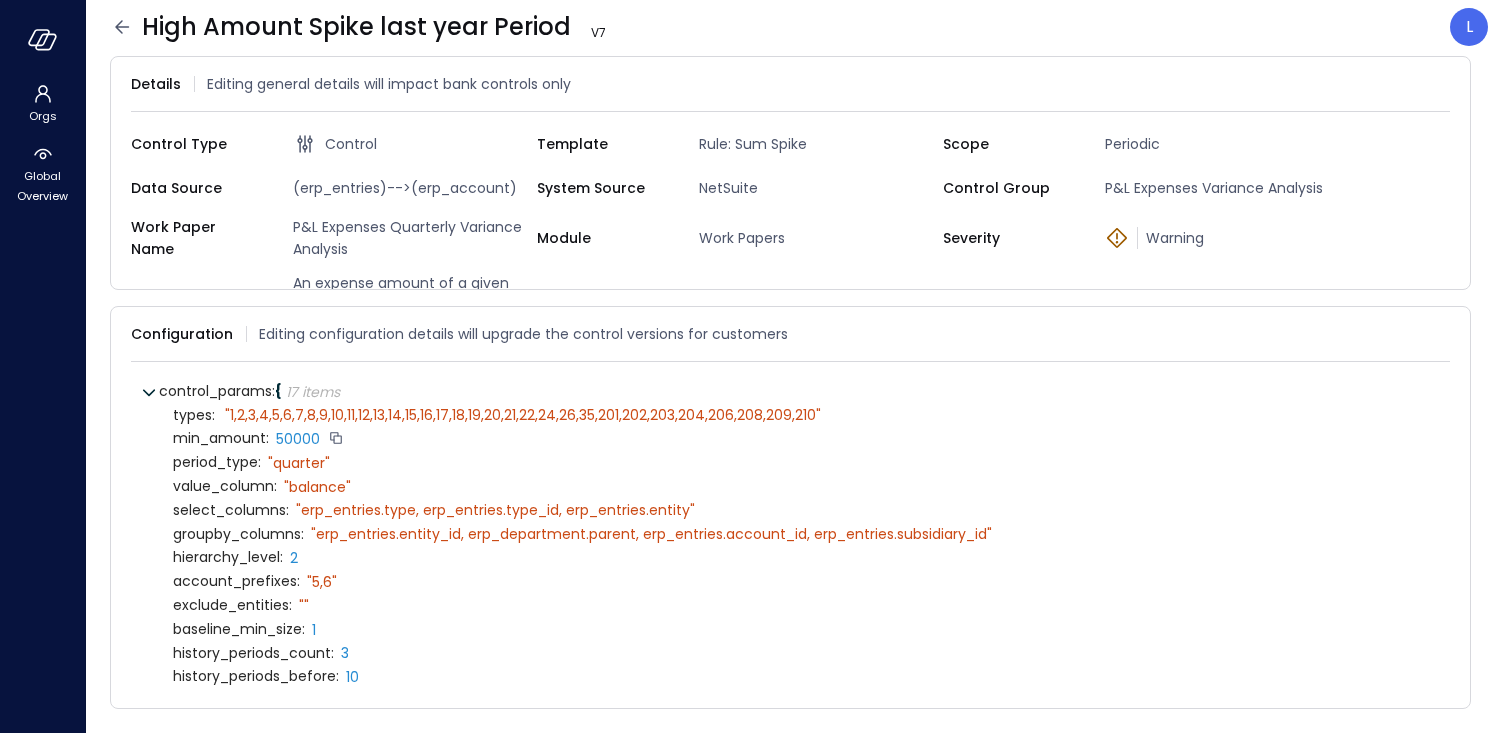 click on "50000" at bounding box center [298, 439] 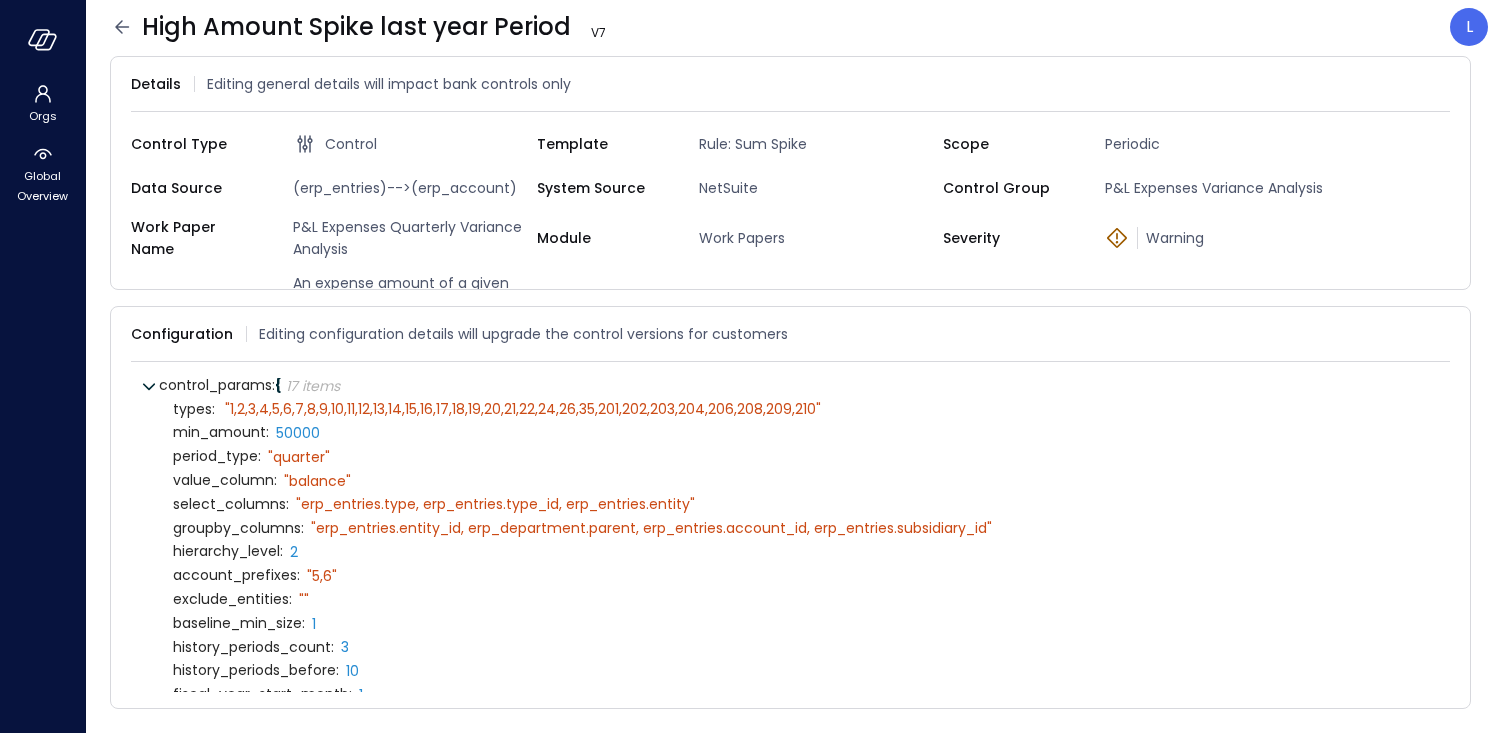 scroll, scrollTop: 15, scrollLeft: 0, axis: vertical 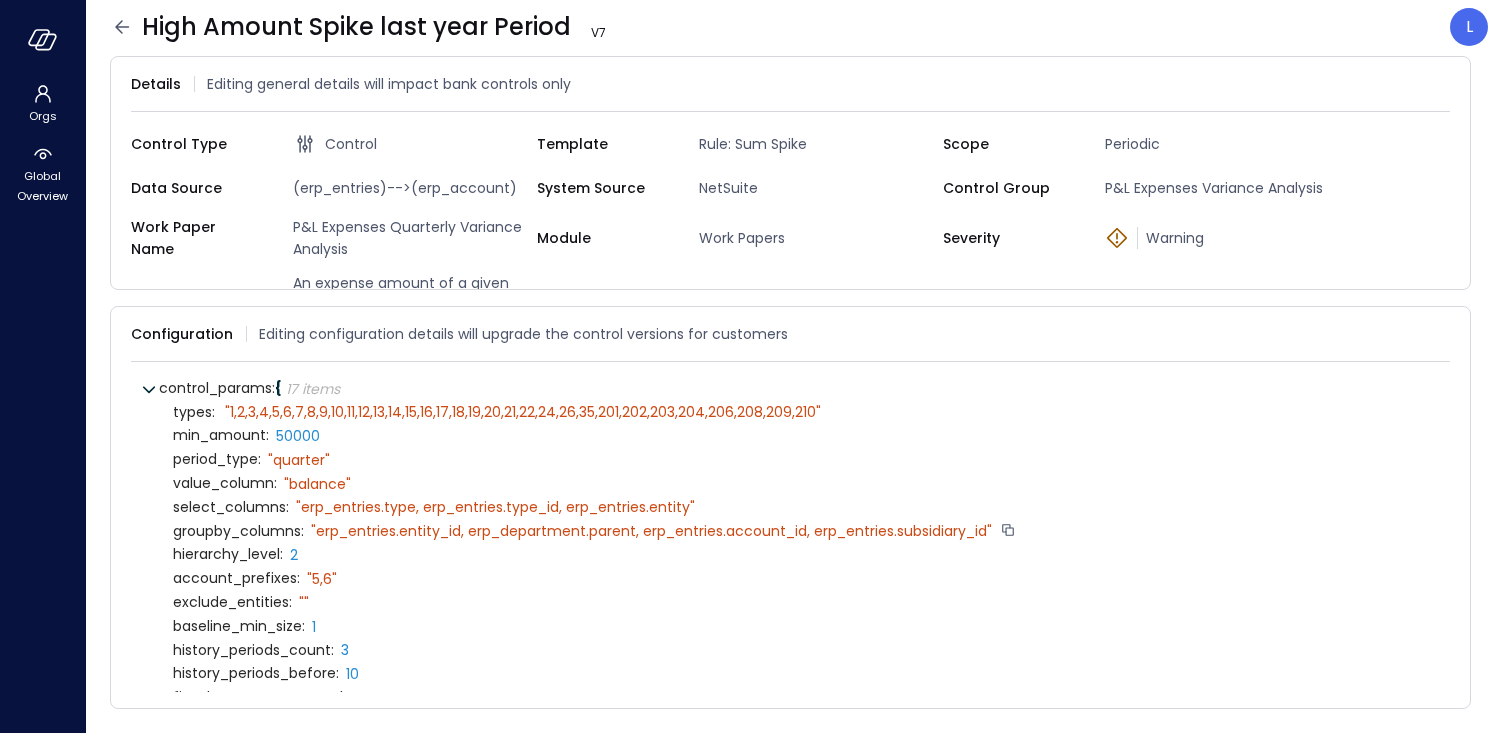 click on "" erp_entries.entity_id, erp_department.parent, erp_entries.account_id, erp_entries.subsidiary_id"" at bounding box center (651, 531) 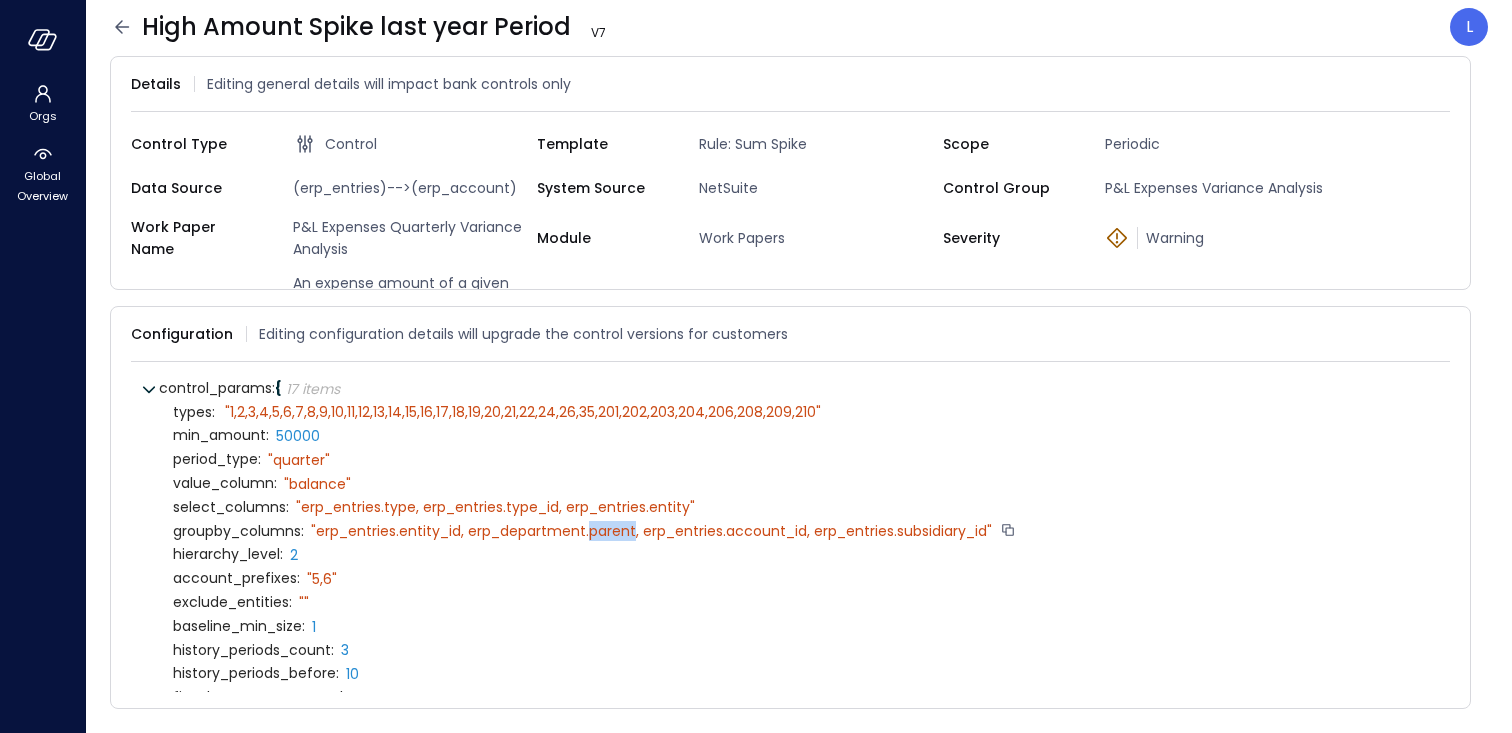 click on "" erp_entries.entity_id, erp_department.parent, erp_entries.account_id, erp_entries.subsidiary_id"" at bounding box center [651, 531] 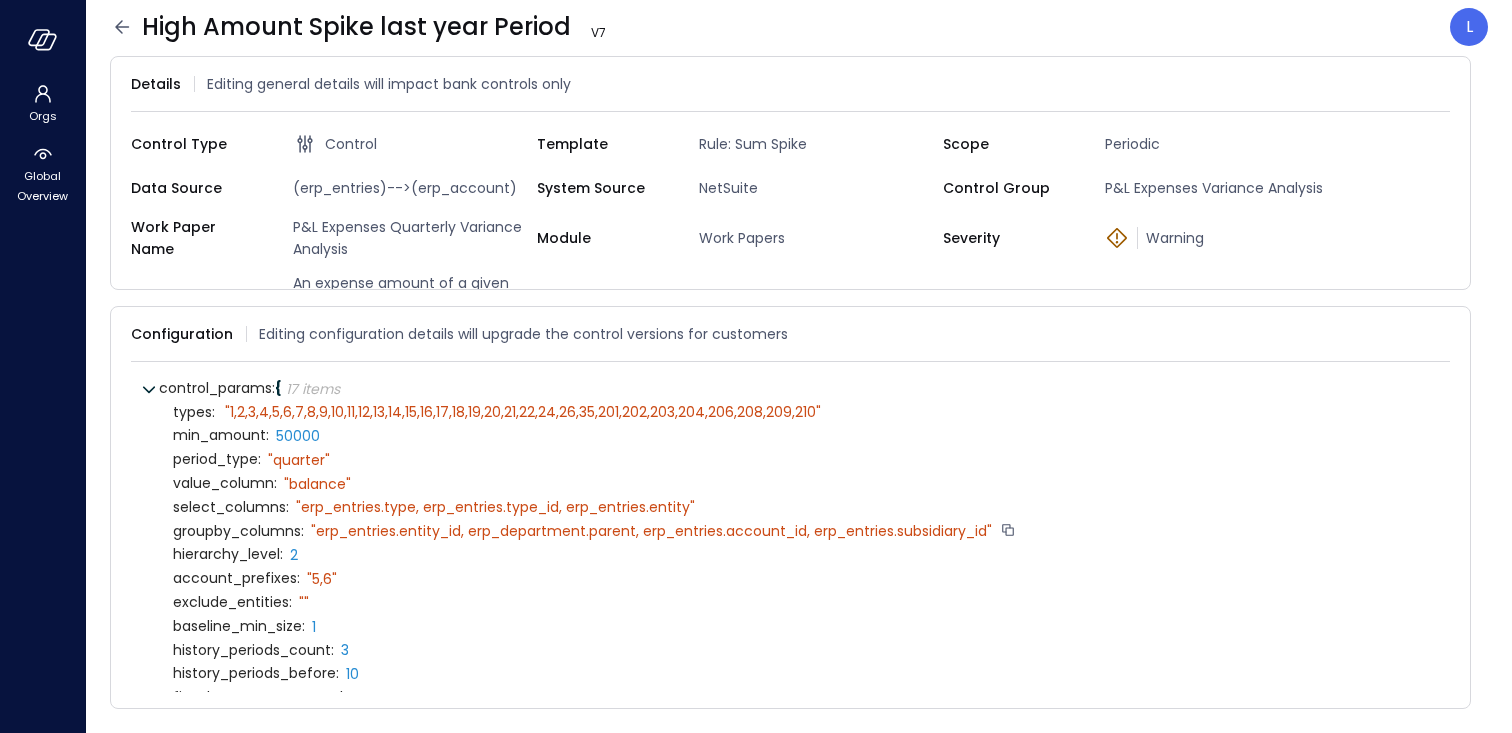 click on "" erp_entries.entity_id, erp_department.parent, erp_entries.account_id, erp_entries.subsidiary_id"" at bounding box center (651, 531) 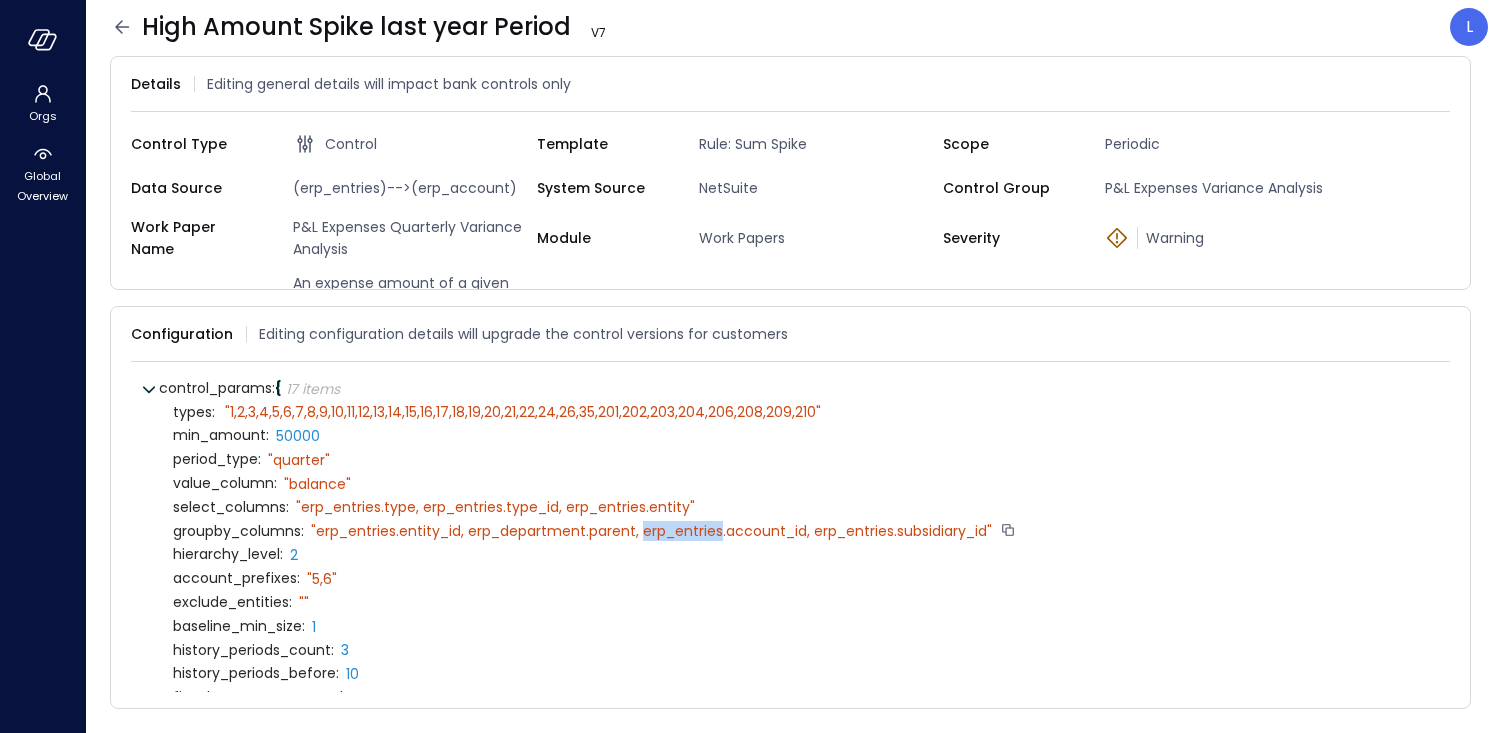 click on "" erp_entries.entity_id, erp_department.parent, erp_entries.account_id, erp_entries.subsidiary_id"" at bounding box center (651, 531) 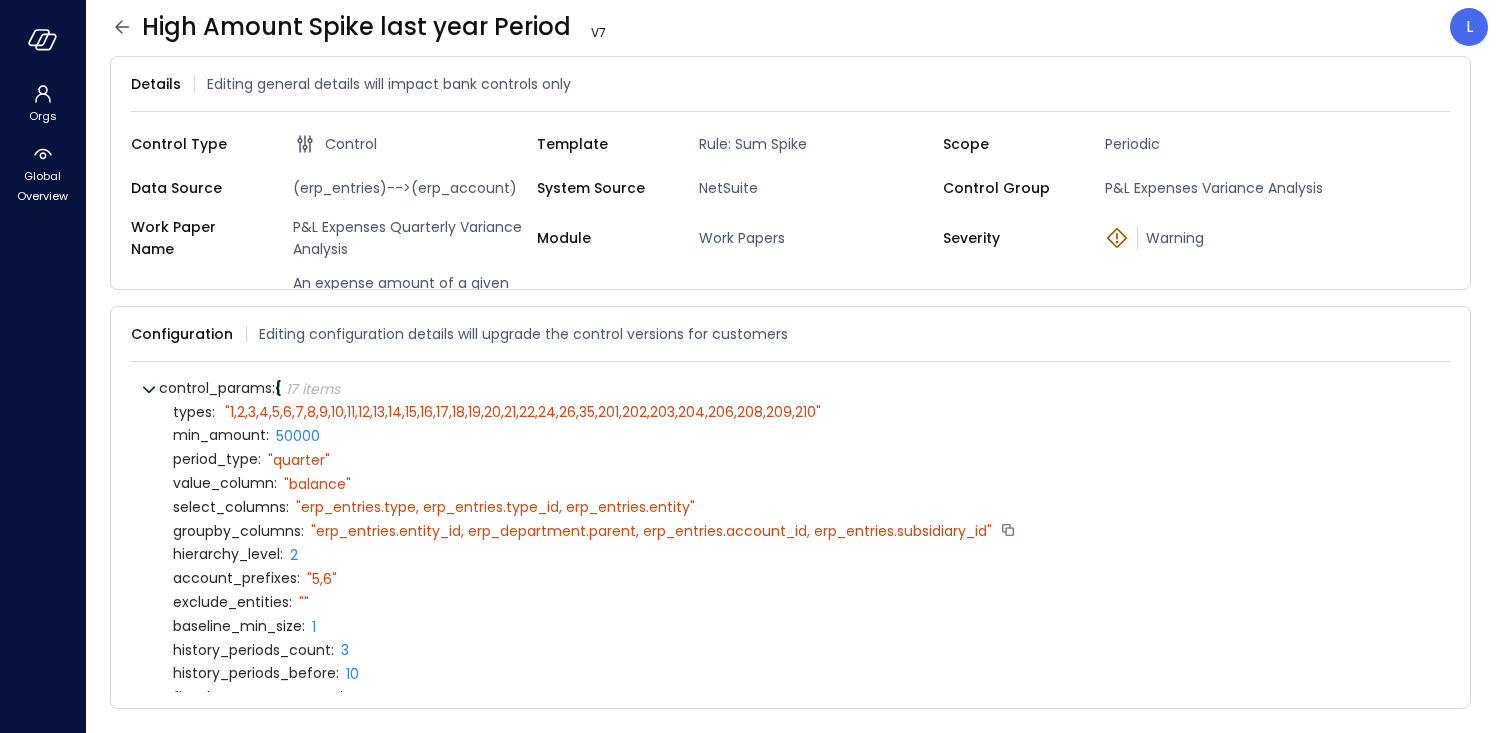 click on "" erp_entries.entity_id, erp_department.parent, erp_entries.account_id, erp_entries.subsidiary_id"" at bounding box center (651, 531) 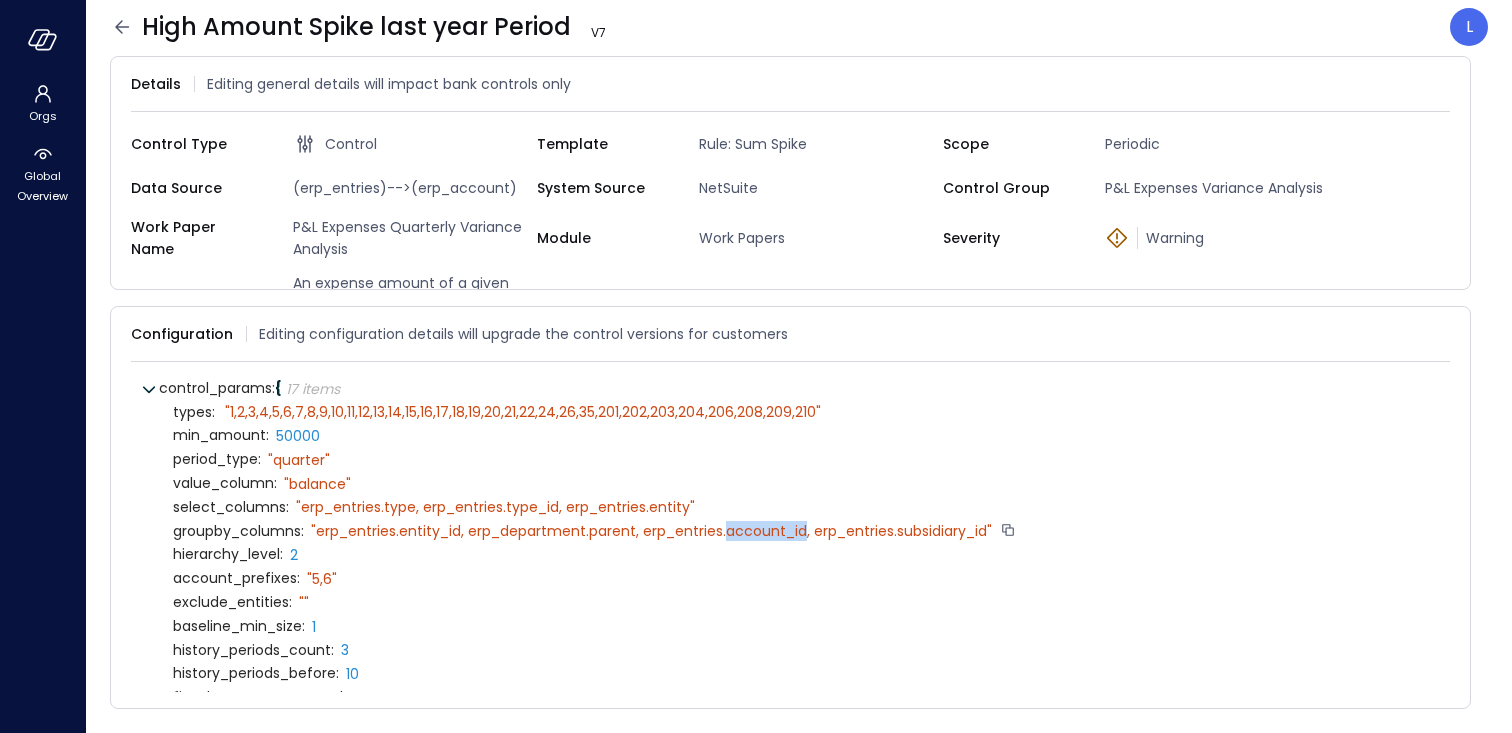 click on "" erp_entries.entity_id, erp_department.parent, erp_entries.account_id, erp_entries.subsidiary_id"" at bounding box center (651, 531) 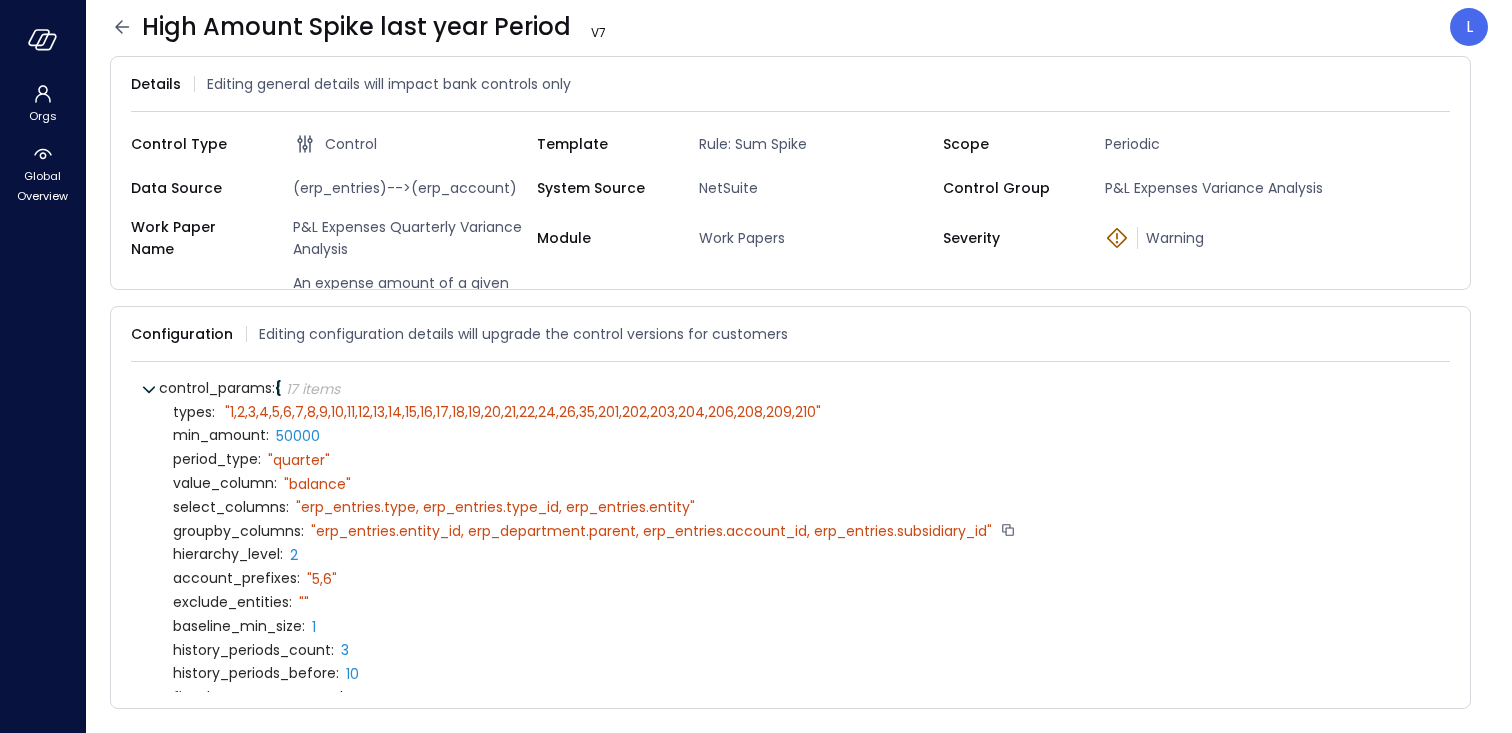 click on "" erp_entries.entity_id, erp_department.parent, erp_entries.account_id, erp_entries.subsidiary_id"" at bounding box center (651, 531) 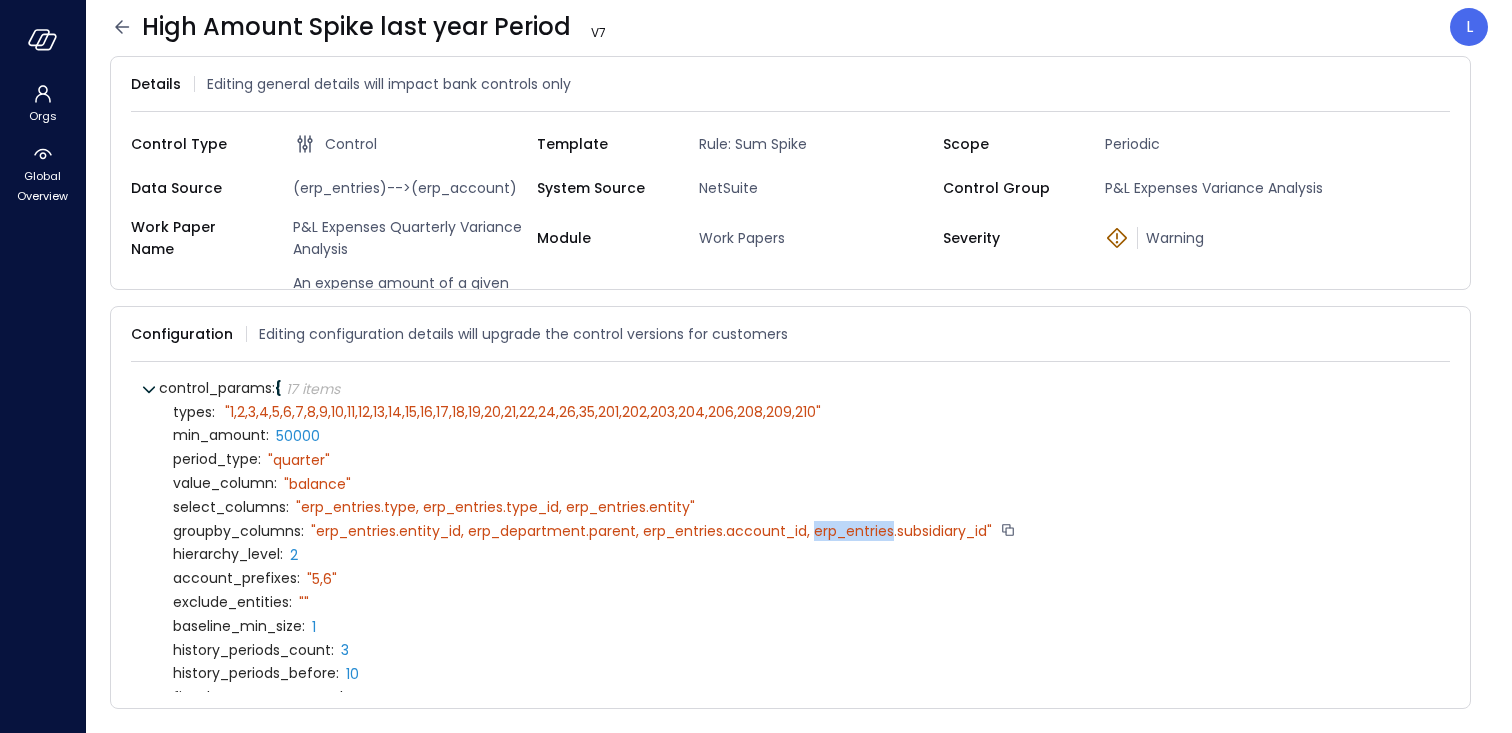 click on "" erp_entries.entity_id, erp_department.parent, erp_entries.account_id, erp_entries.subsidiary_id"" at bounding box center (651, 531) 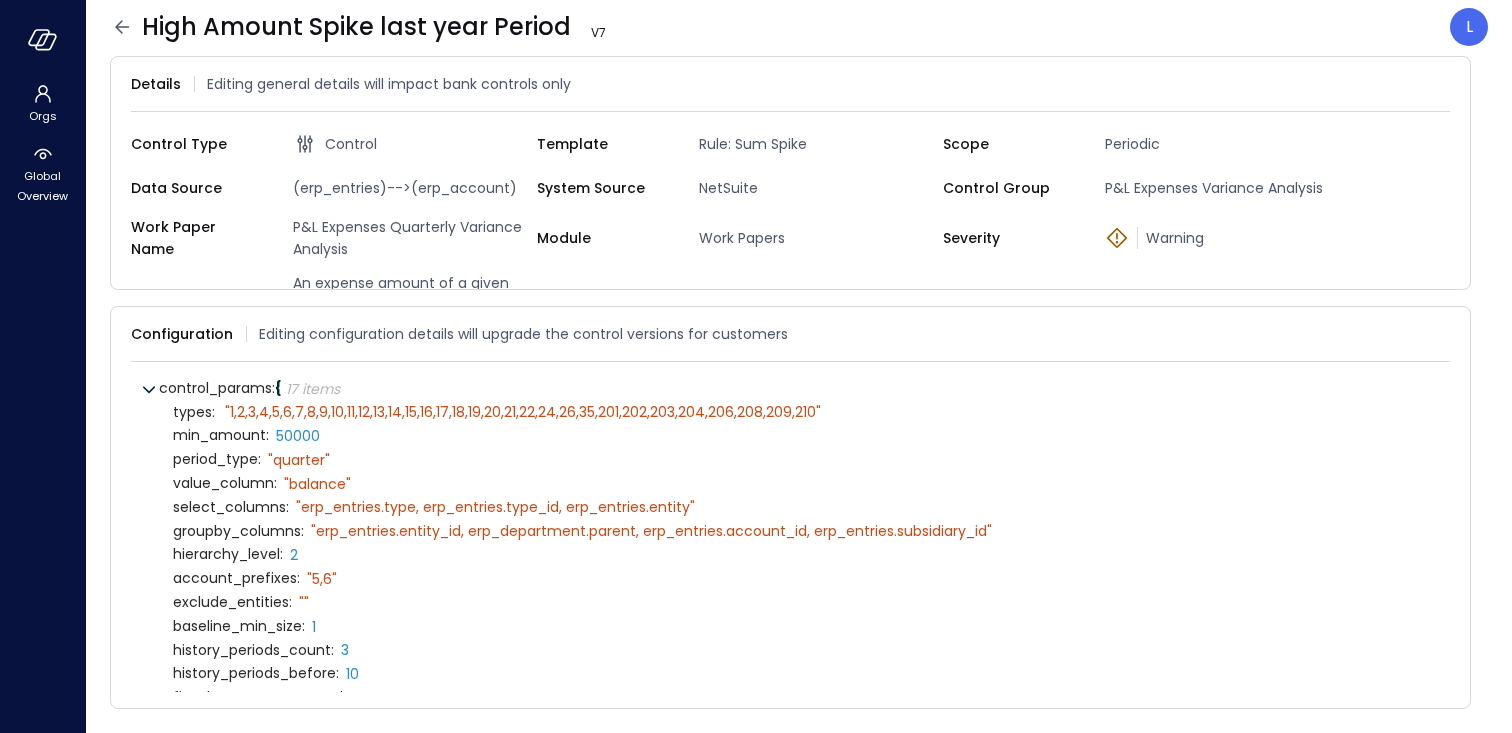 click on "value_column : " balance"" at bounding box center (804, 484) 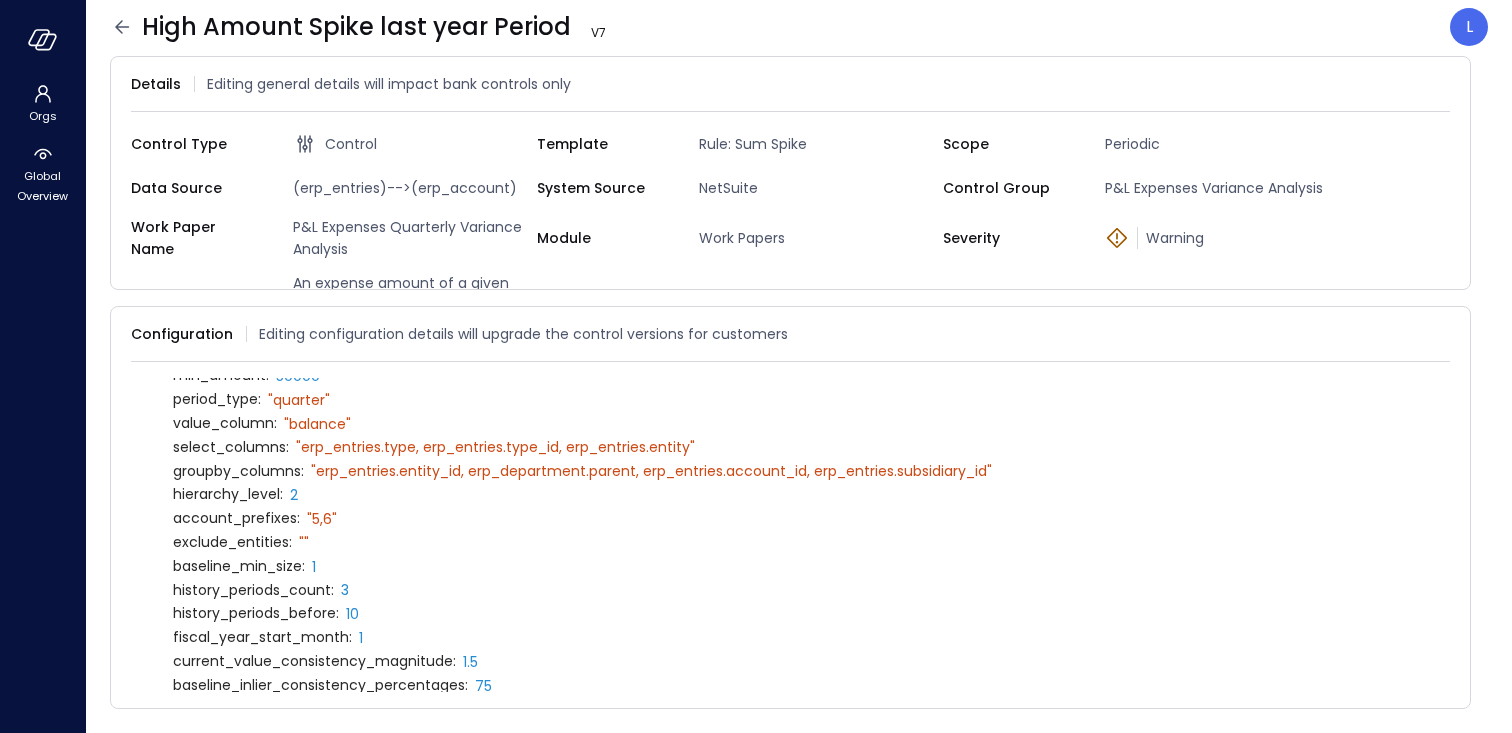 scroll, scrollTop: 156, scrollLeft: 0, axis: vertical 